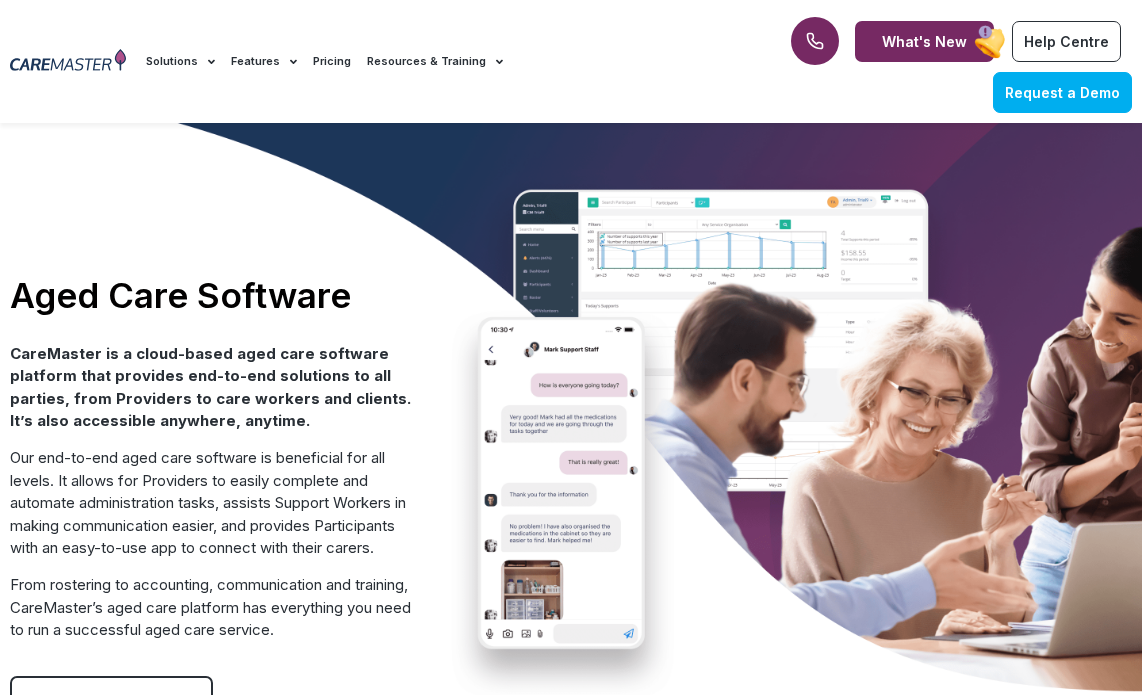 scroll, scrollTop: 0, scrollLeft: 0, axis: both 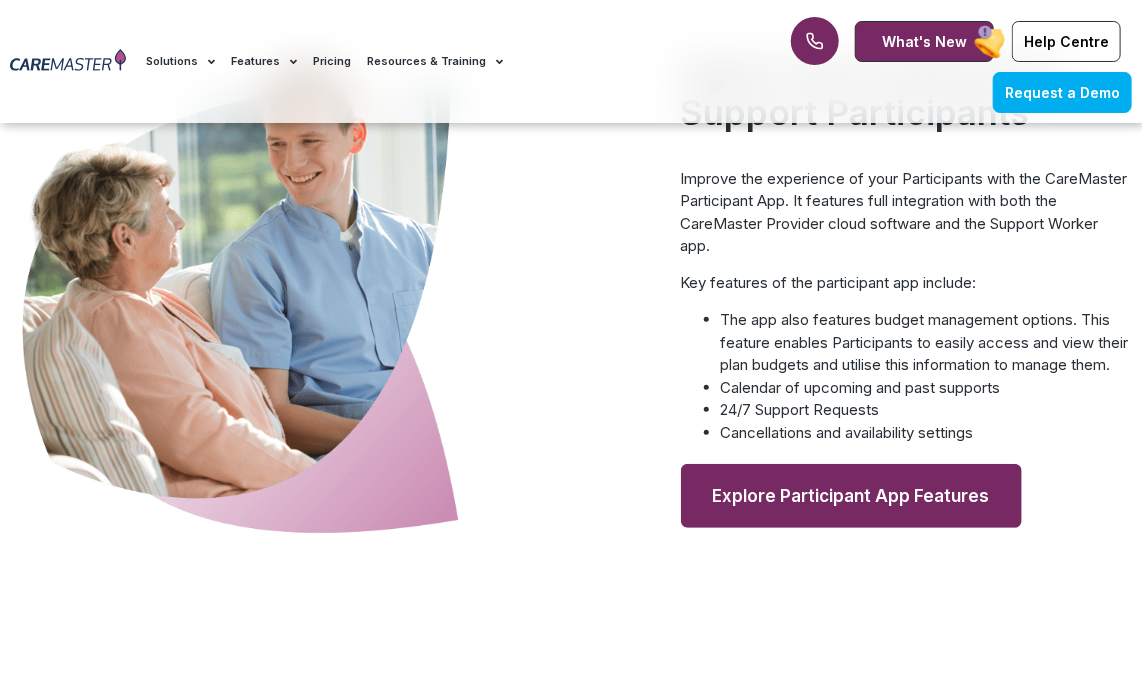 click on "Explore Participant App Features" at bounding box center [851, 496] 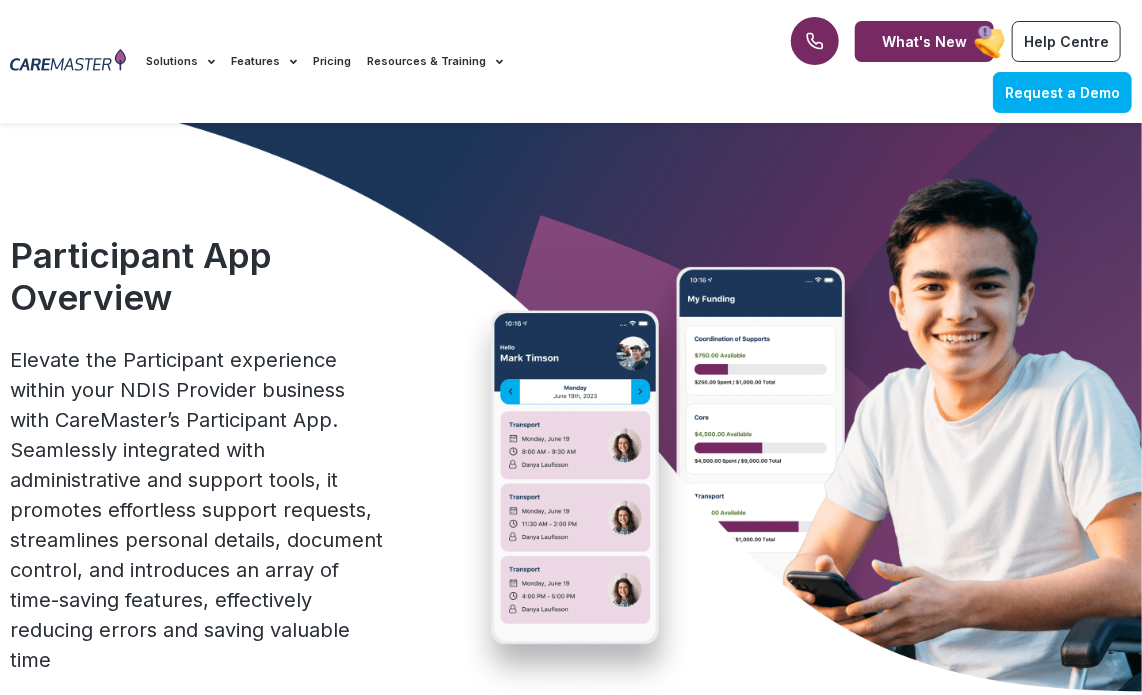 scroll, scrollTop: 500, scrollLeft: 0, axis: vertical 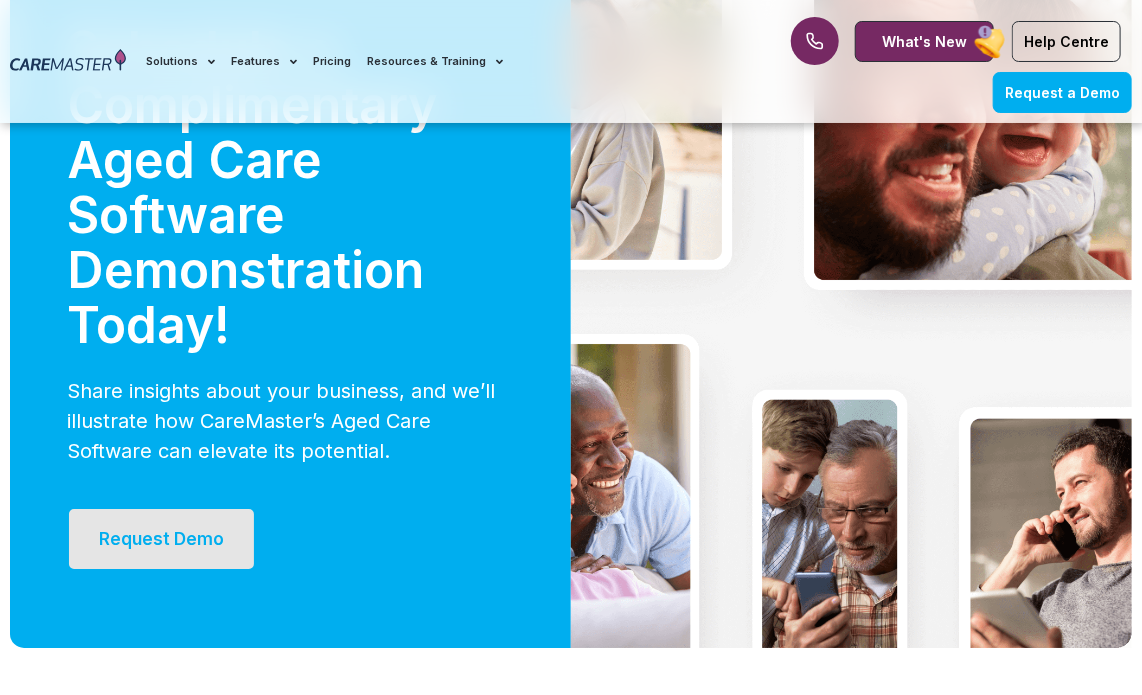 click on "Request Demo" at bounding box center (161, 539) 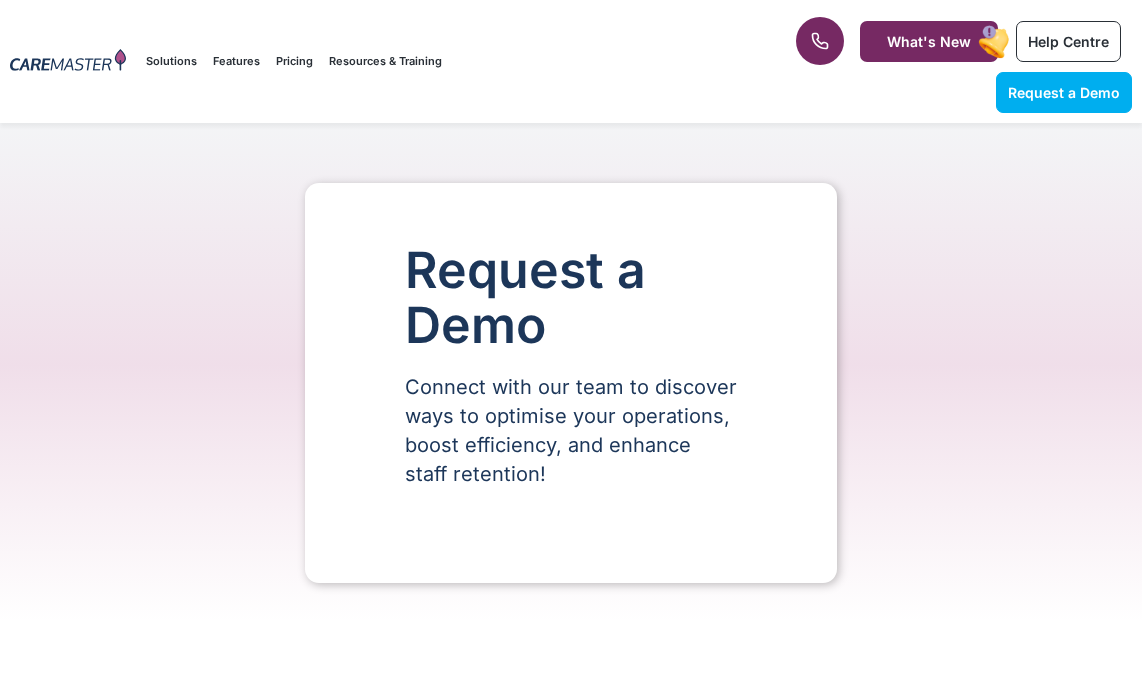 scroll, scrollTop: 0, scrollLeft: 0, axis: both 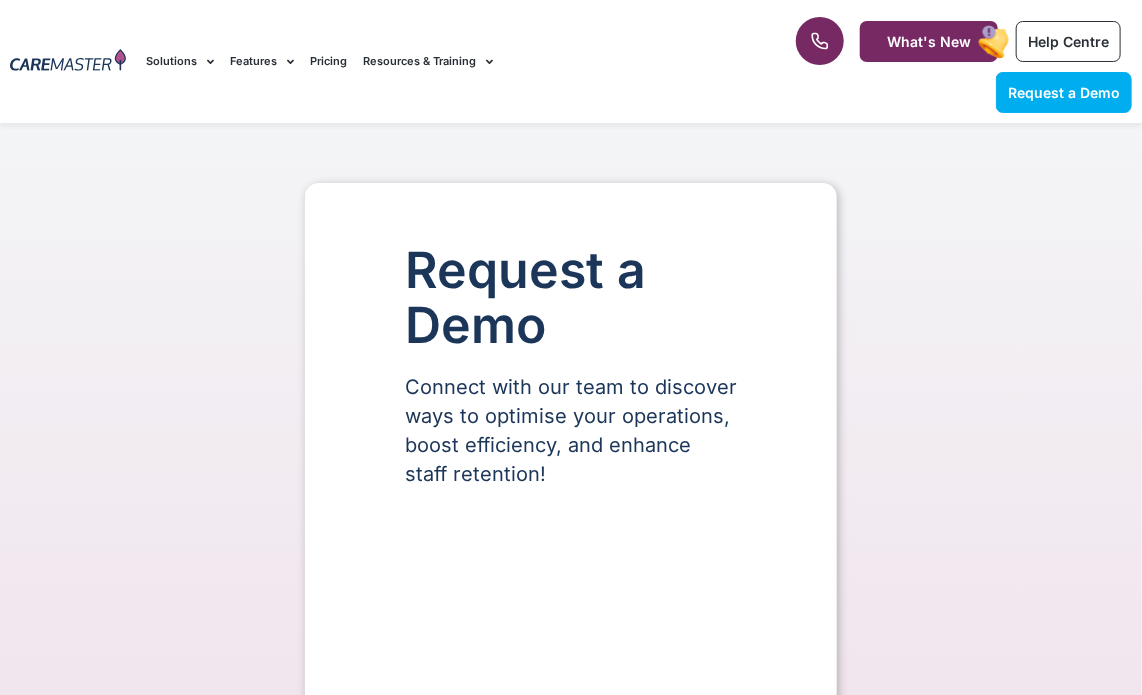 select on "**" 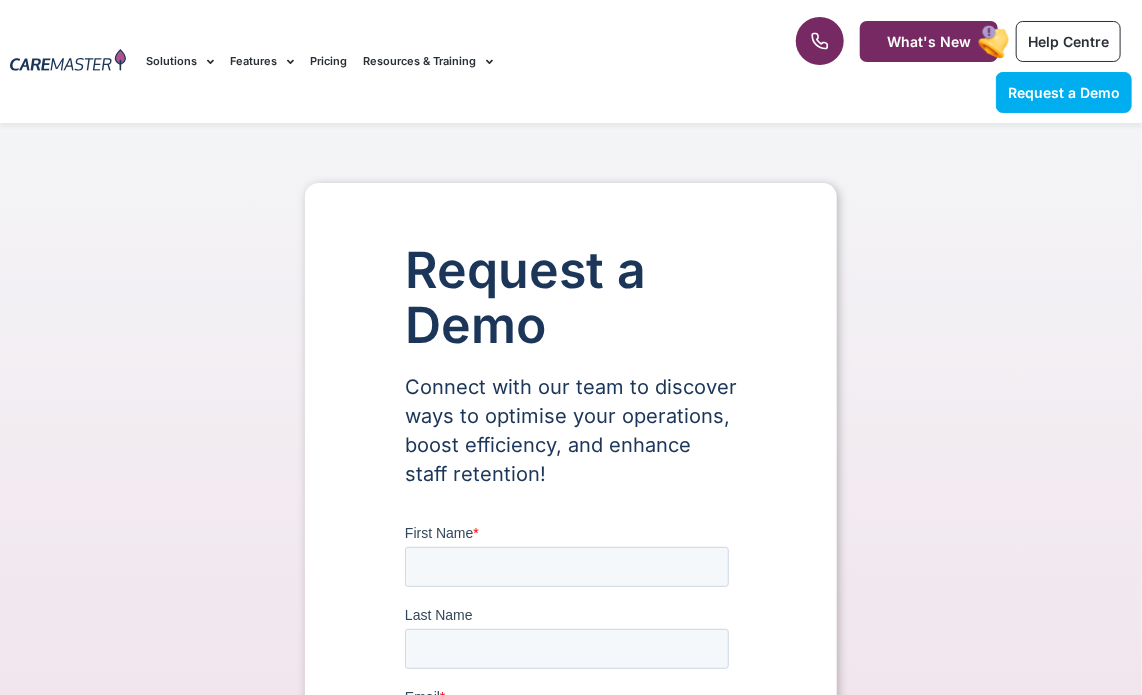 scroll, scrollTop: 0, scrollLeft: 0, axis: both 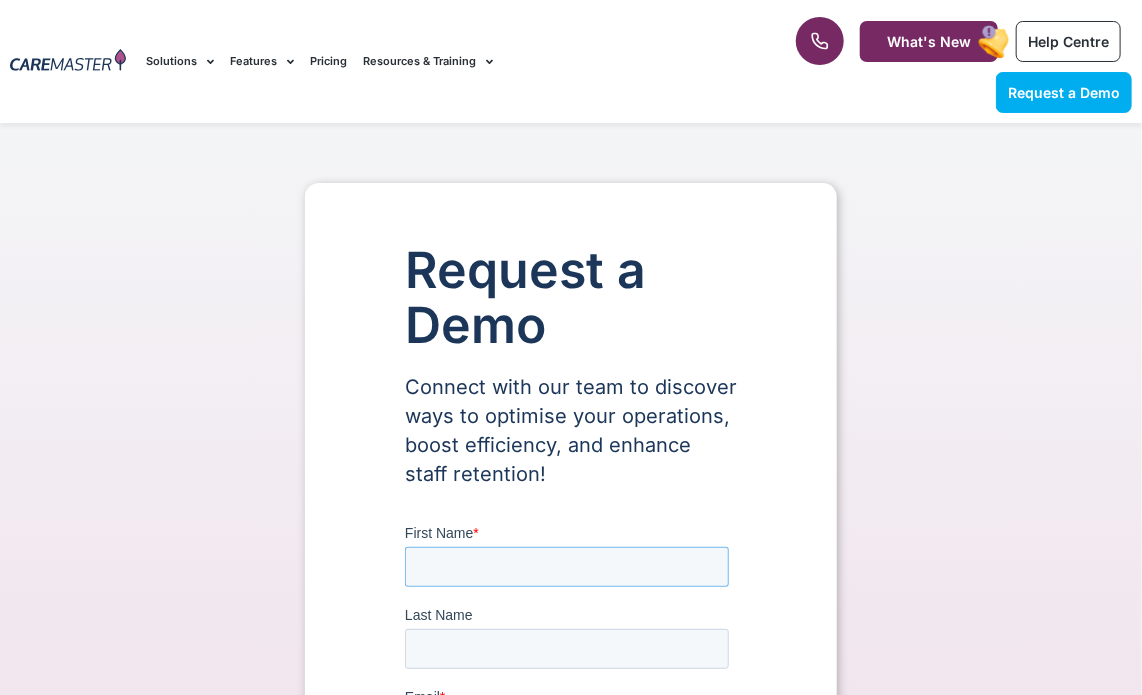 click on "First Name *" at bounding box center [566, 567] 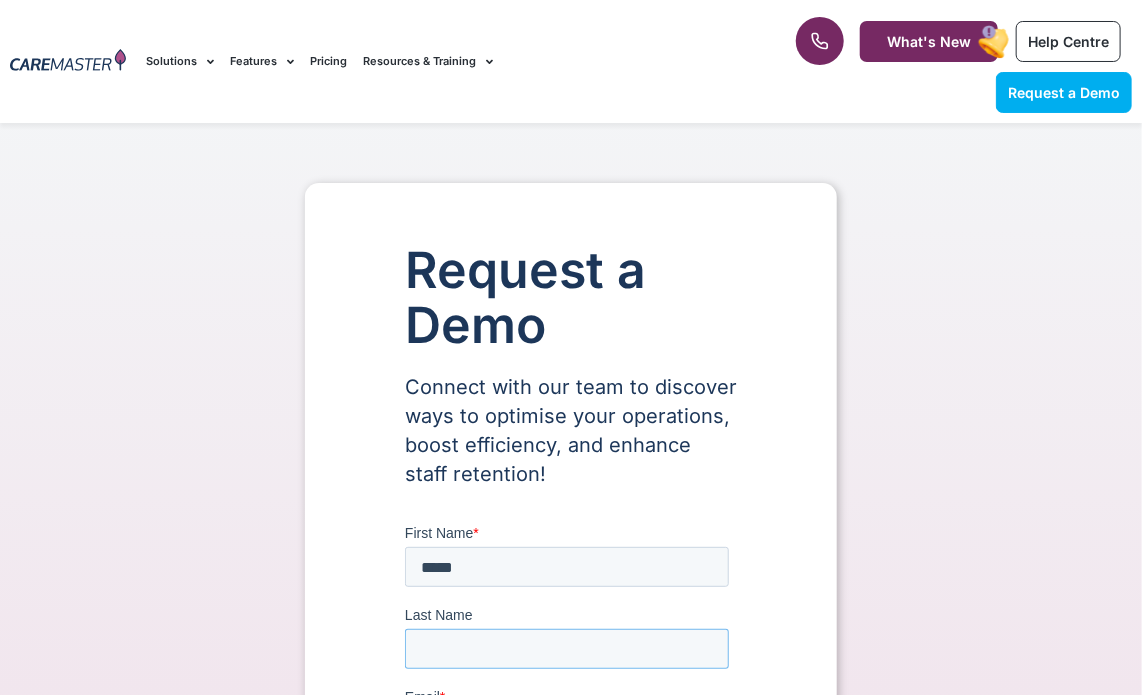 type on "*****" 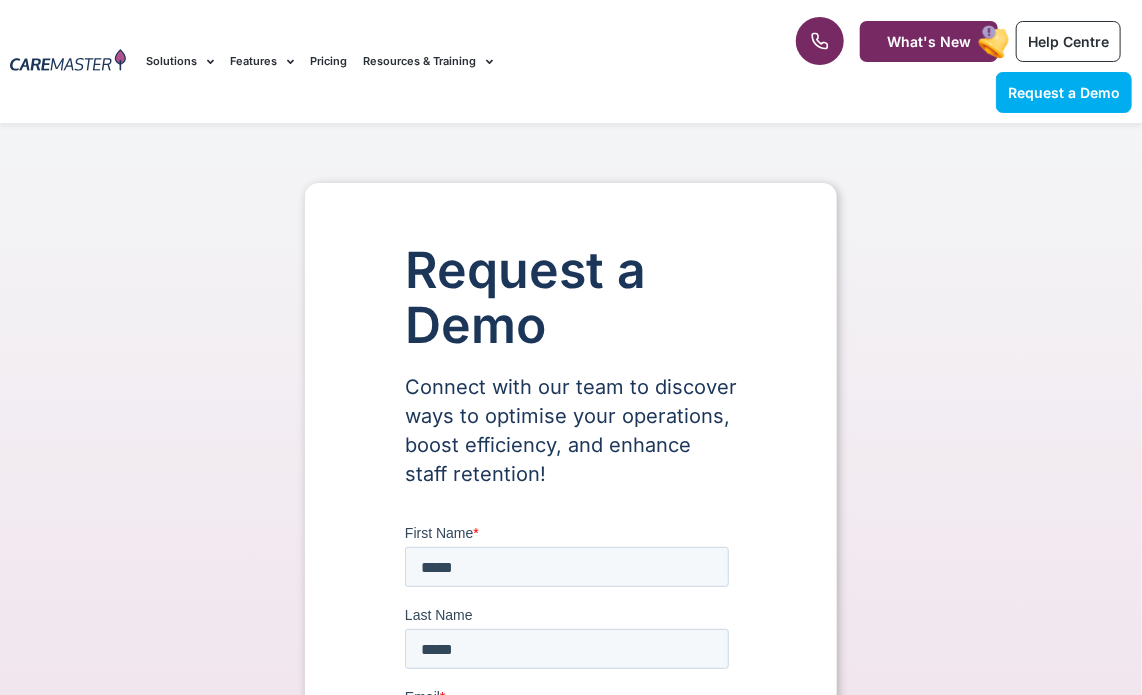 type on "**********" 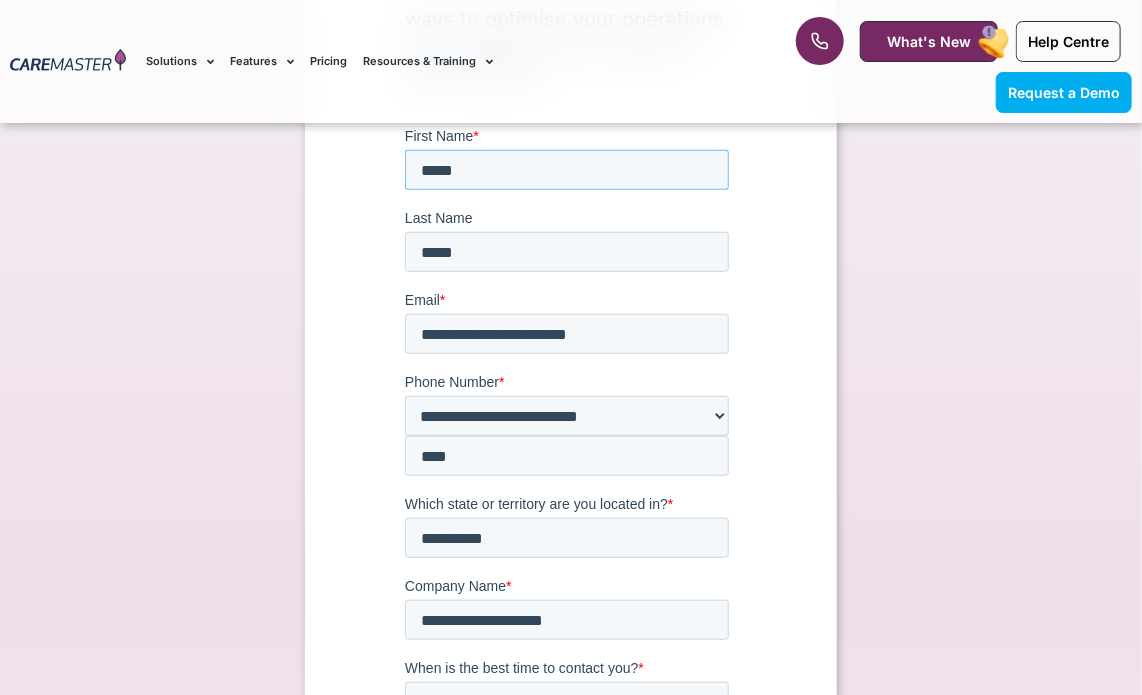 scroll, scrollTop: 400, scrollLeft: 0, axis: vertical 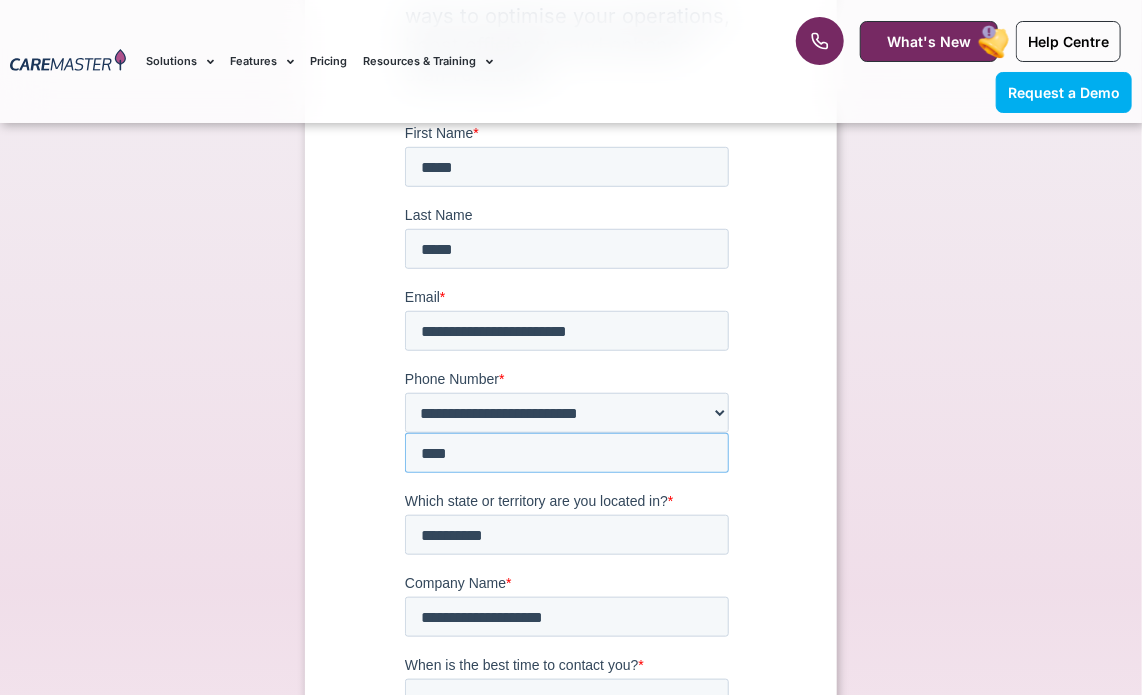 click on "***" at bounding box center (566, 453) 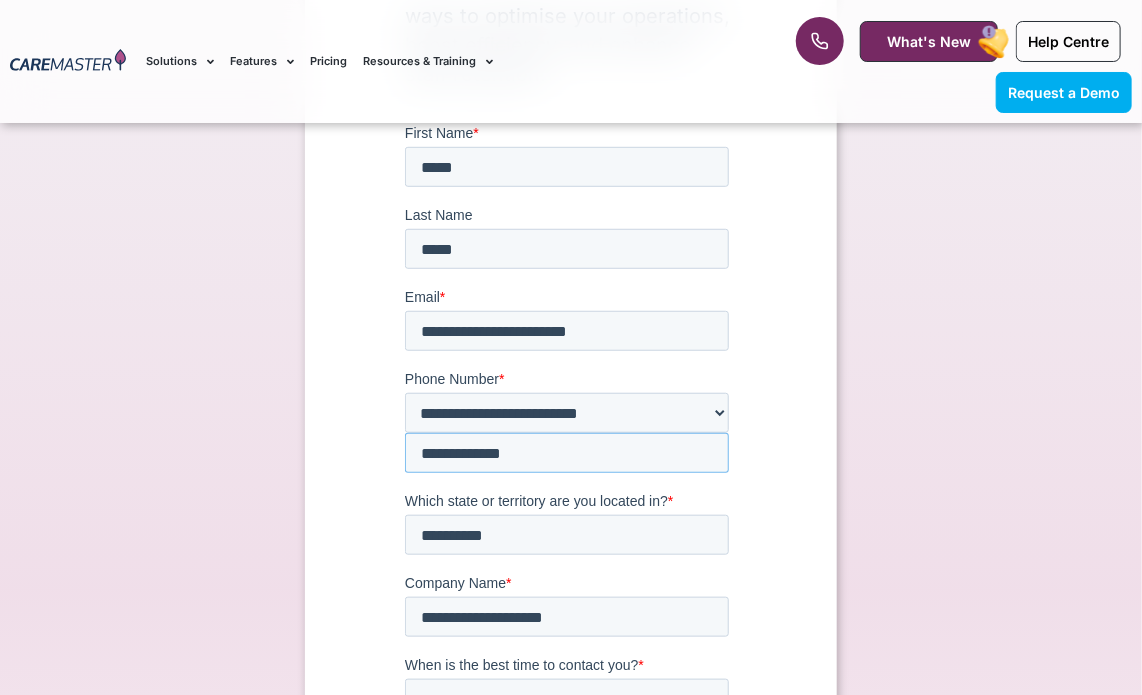 scroll, scrollTop: 600, scrollLeft: 0, axis: vertical 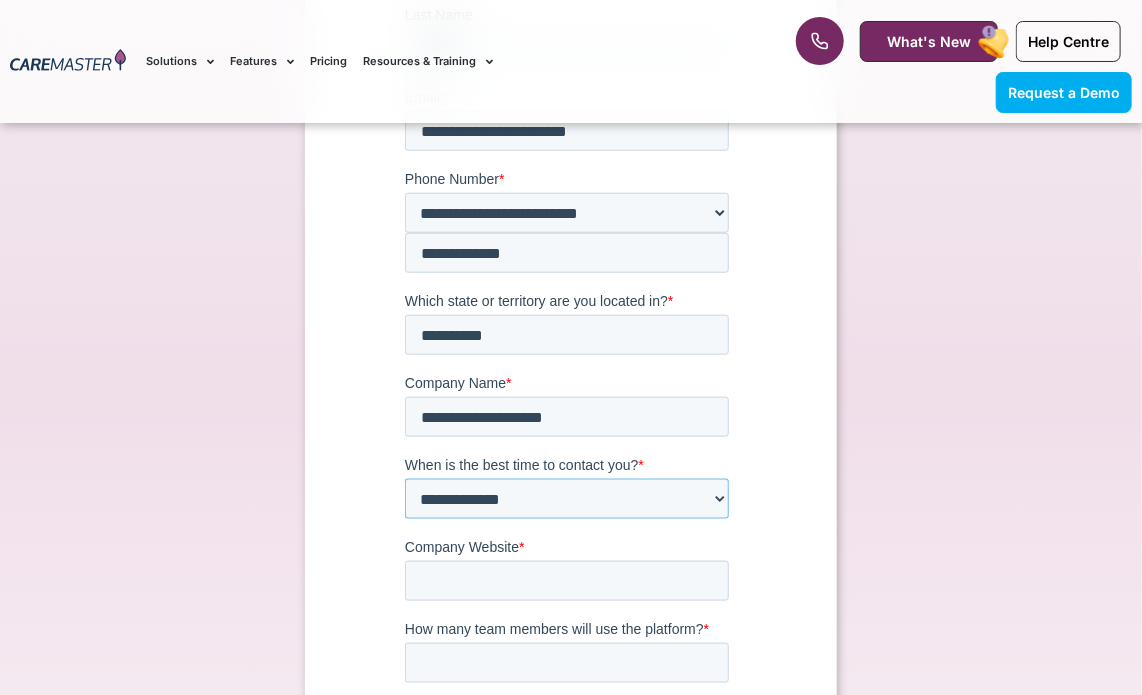 click on "**********" at bounding box center (566, 500) 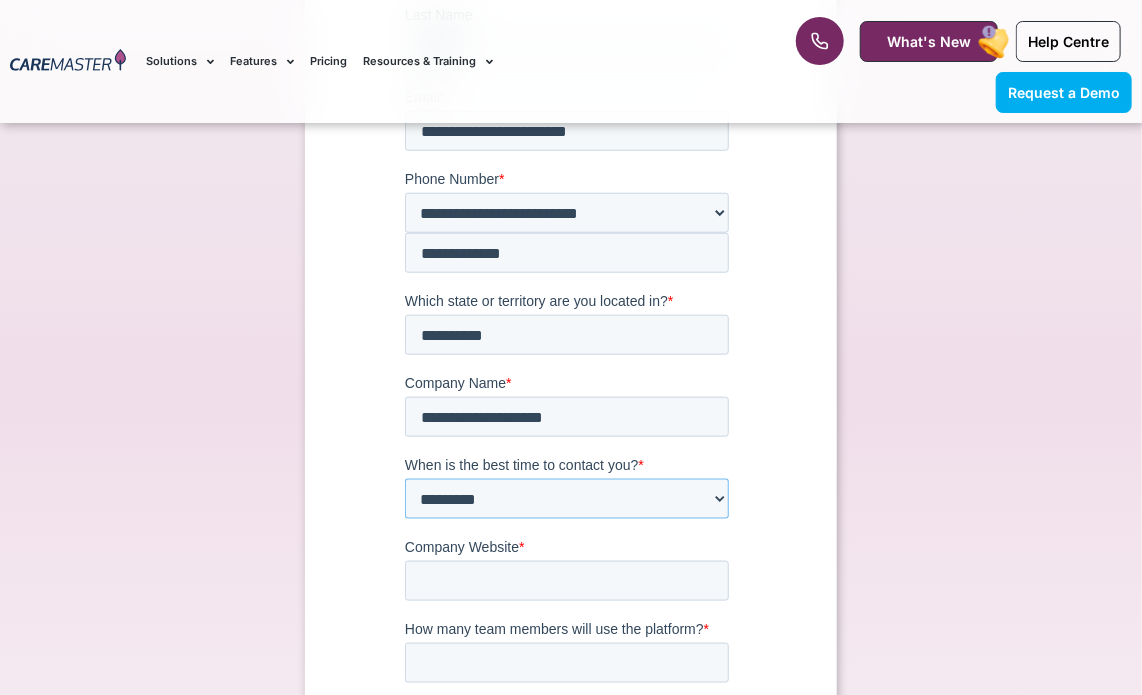 click on "**********" at bounding box center (566, 500) 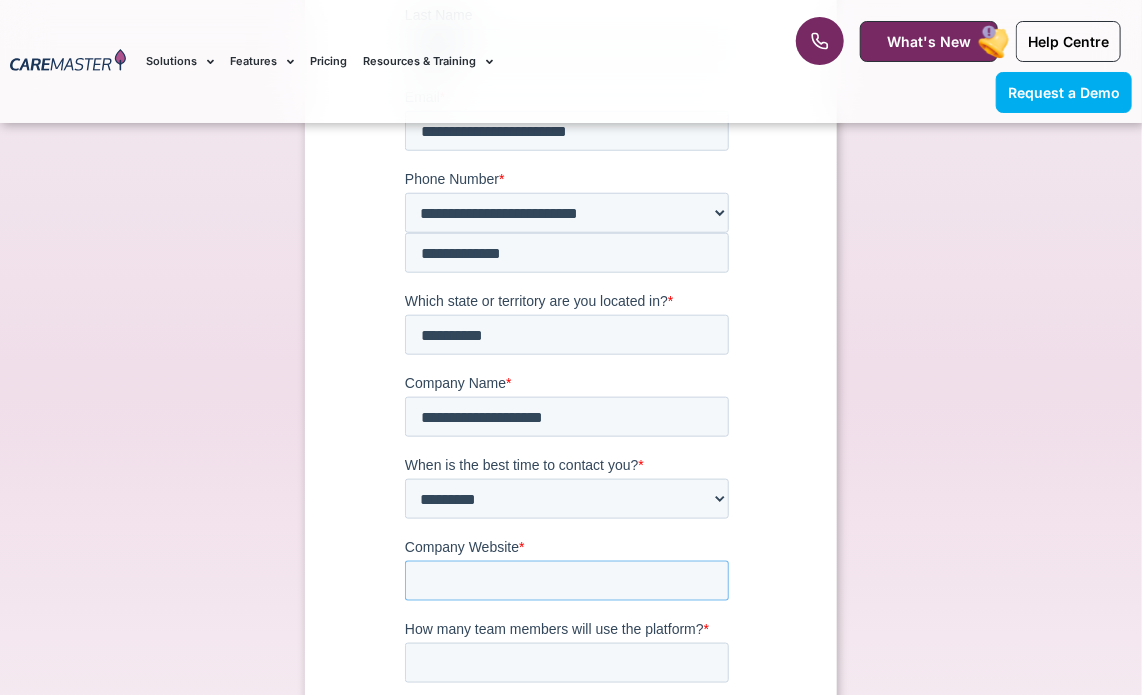 click on "Company Website *" at bounding box center [566, 582] 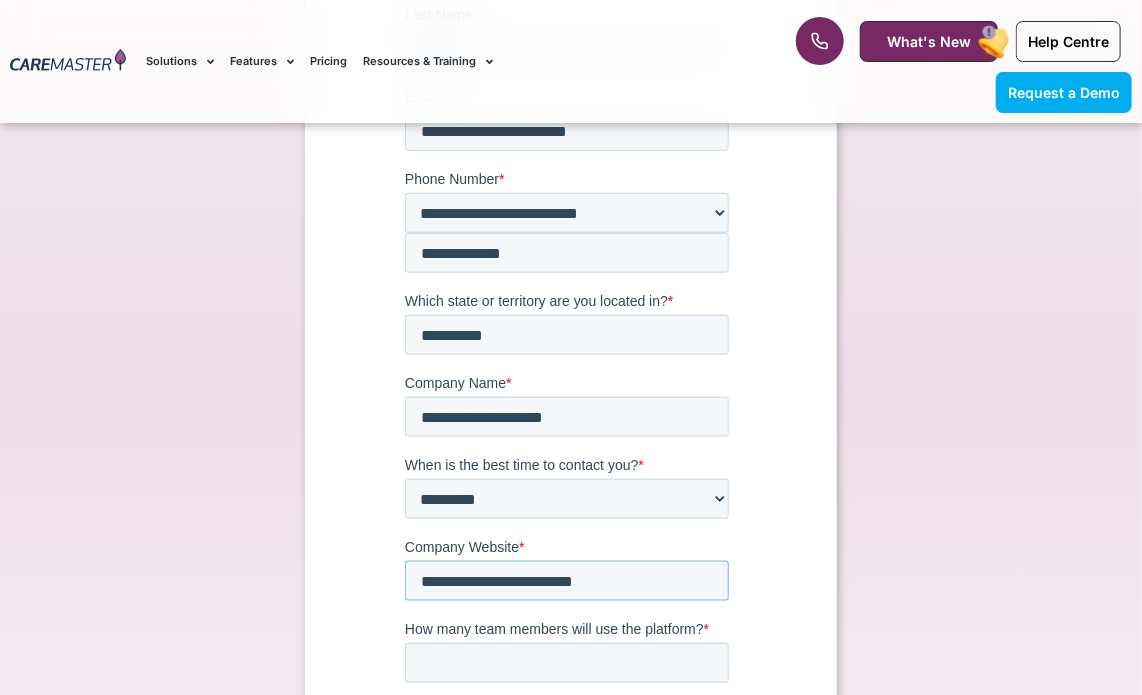 type on "**********" 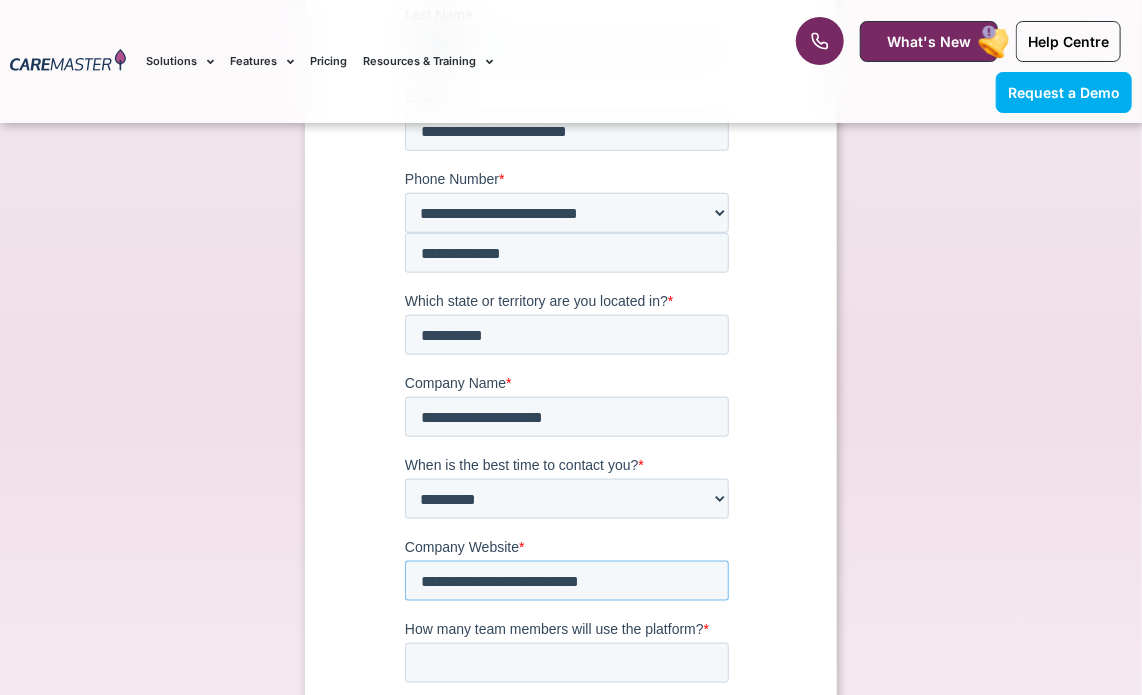 drag, startPoint x: 649, startPoint y: 587, endPoint x: 414, endPoint y: 582, distance: 235.05319 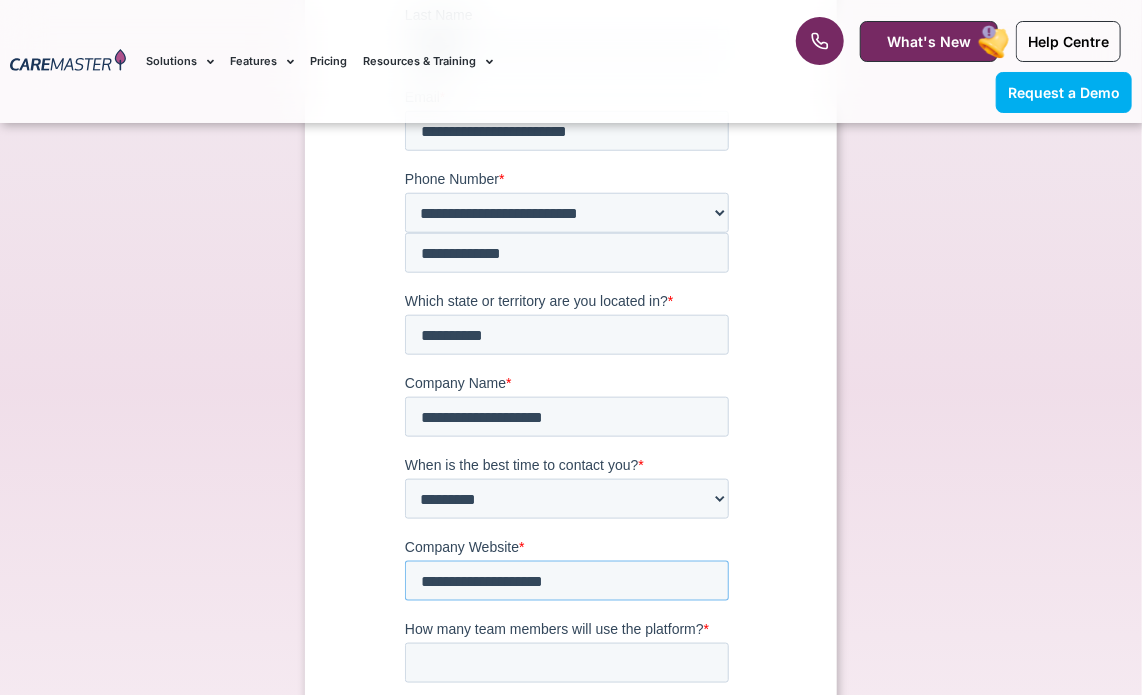 type on "**********" 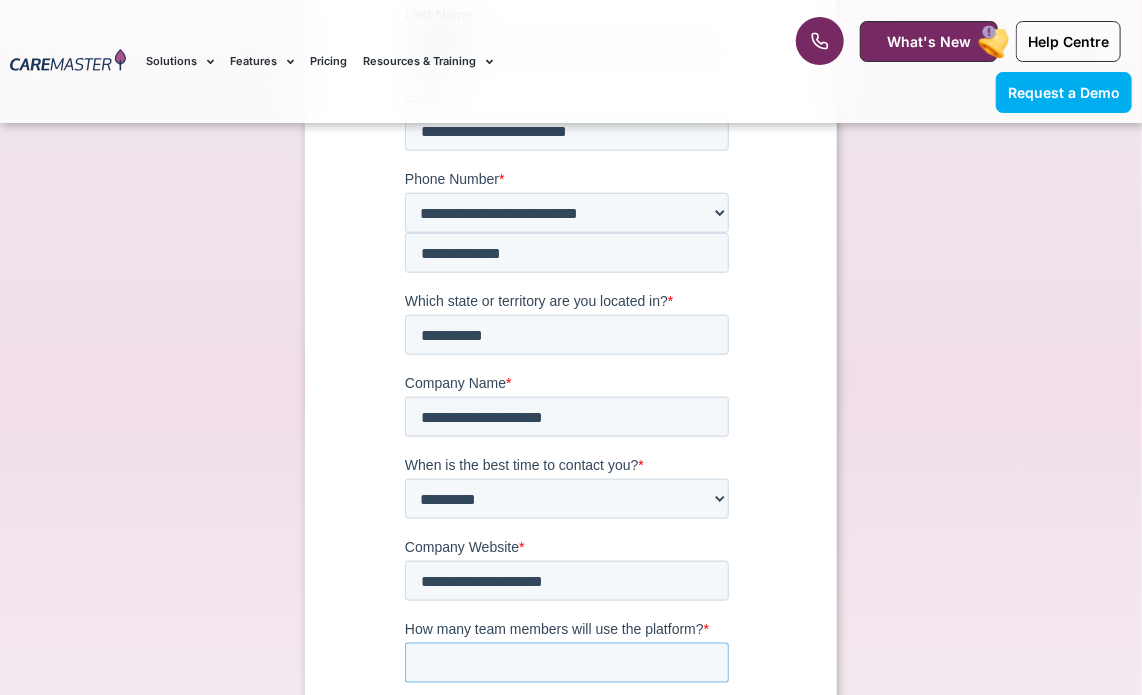 click on "How many team members will use the platform? *" at bounding box center (566, 664) 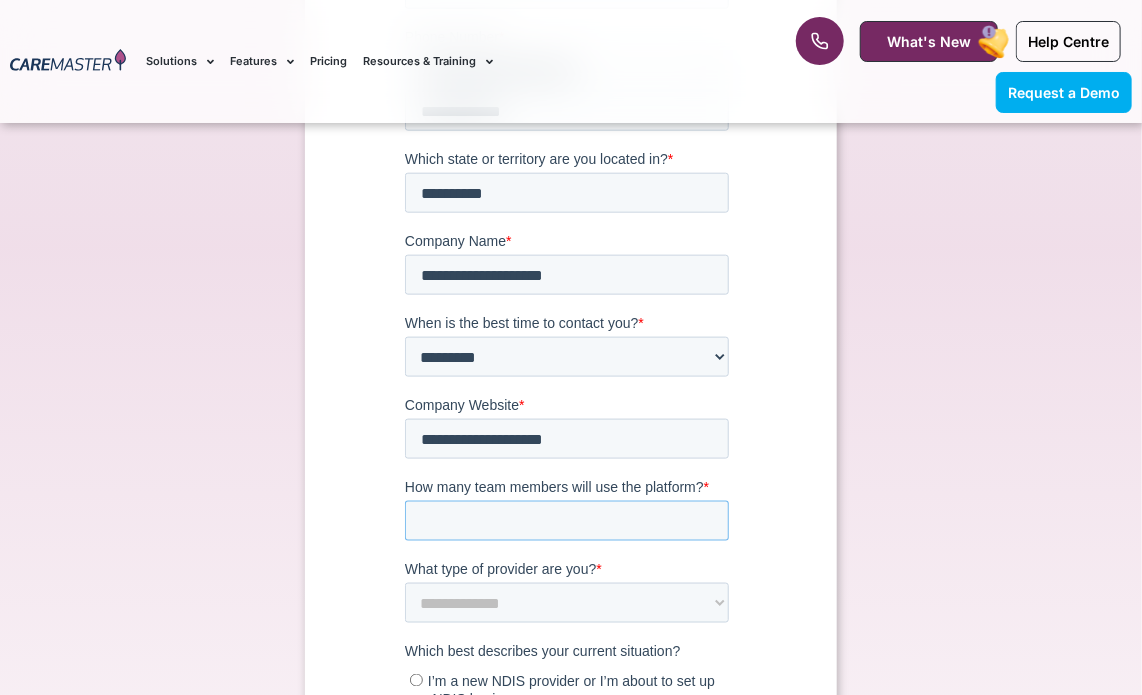scroll, scrollTop: 1000, scrollLeft: 0, axis: vertical 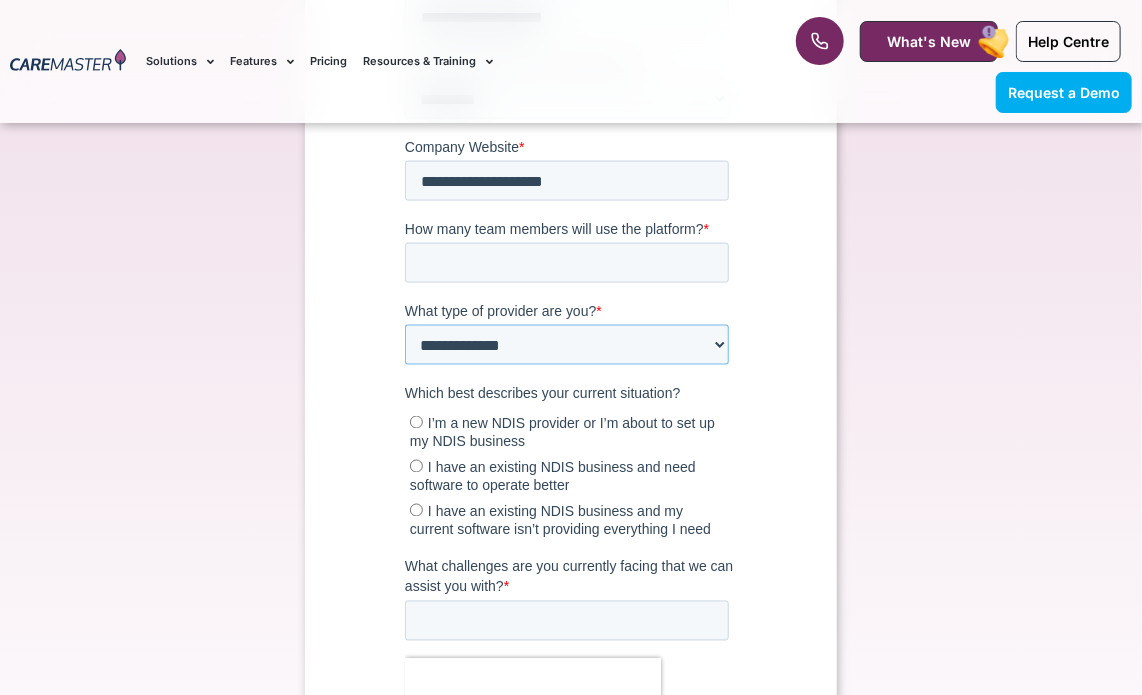 click on "**********" at bounding box center (566, 346) 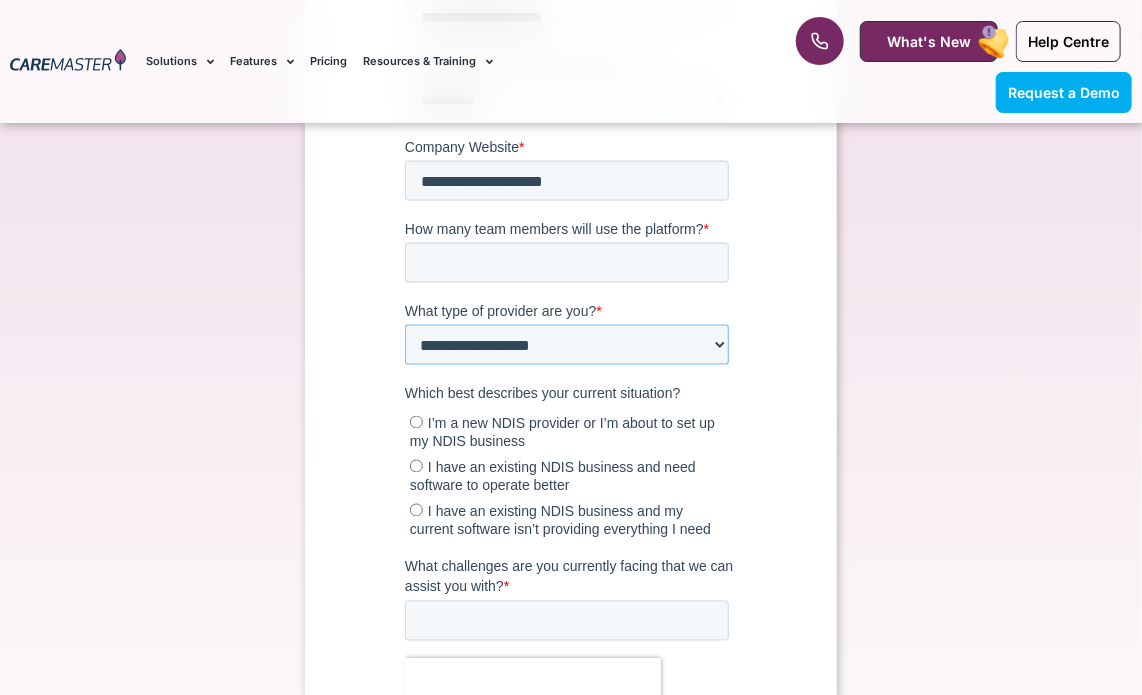 click on "**********" at bounding box center (566, 346) 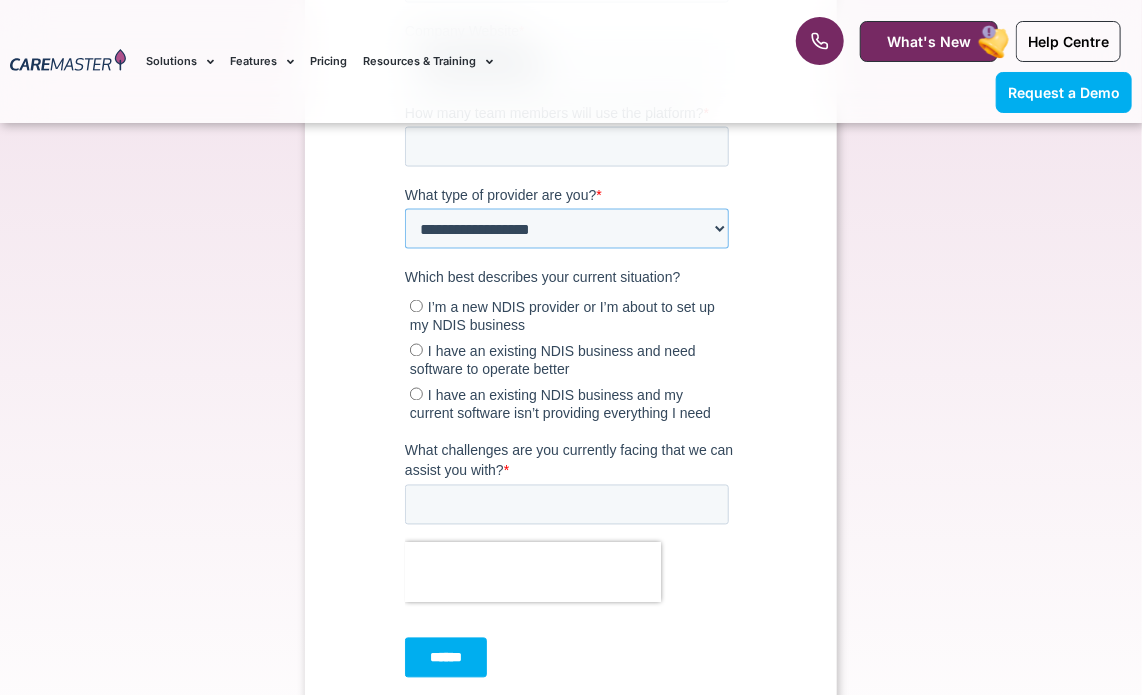 scroll, scrollTop: 1200, scrollLeft: 0, axis: vertical 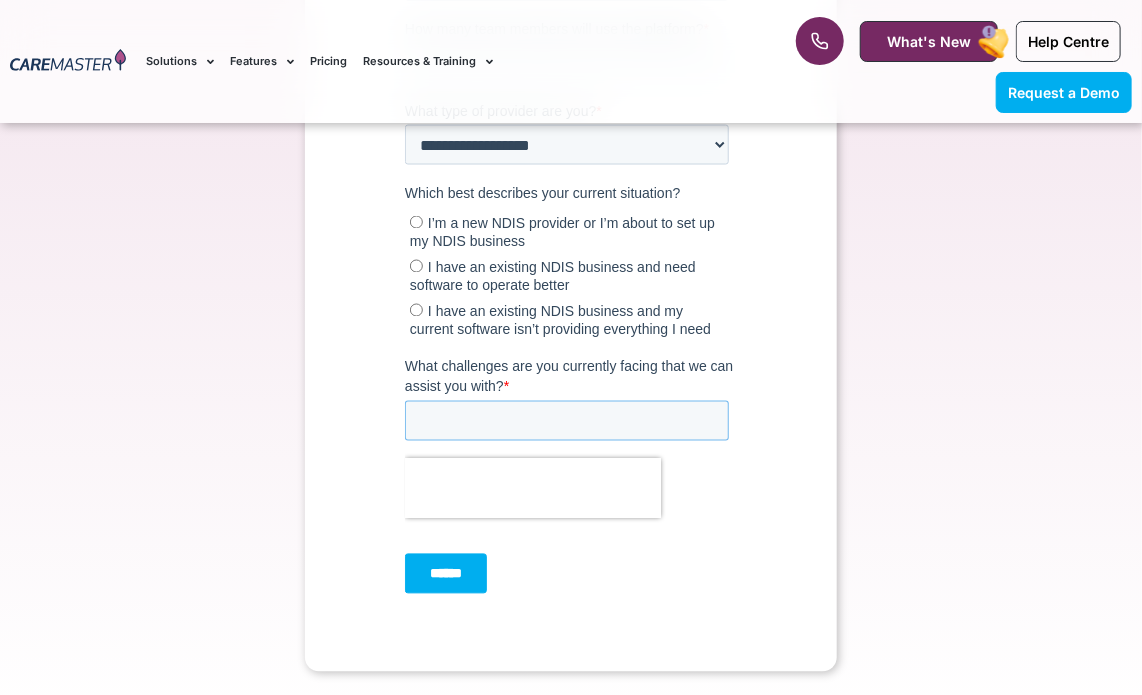 click on "What challenges are you currently facing that we can assist you with? *" at bounding box center [566, 422] 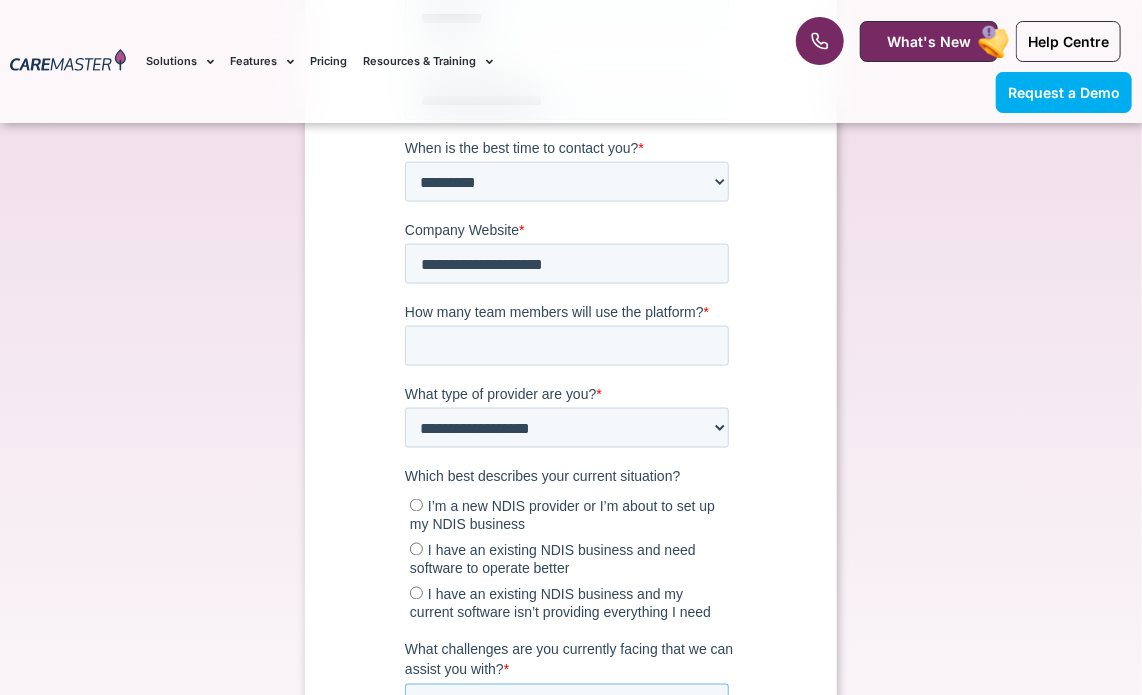 scroll, scrollTop: 900, scrollLeft: 0, axis: vertical 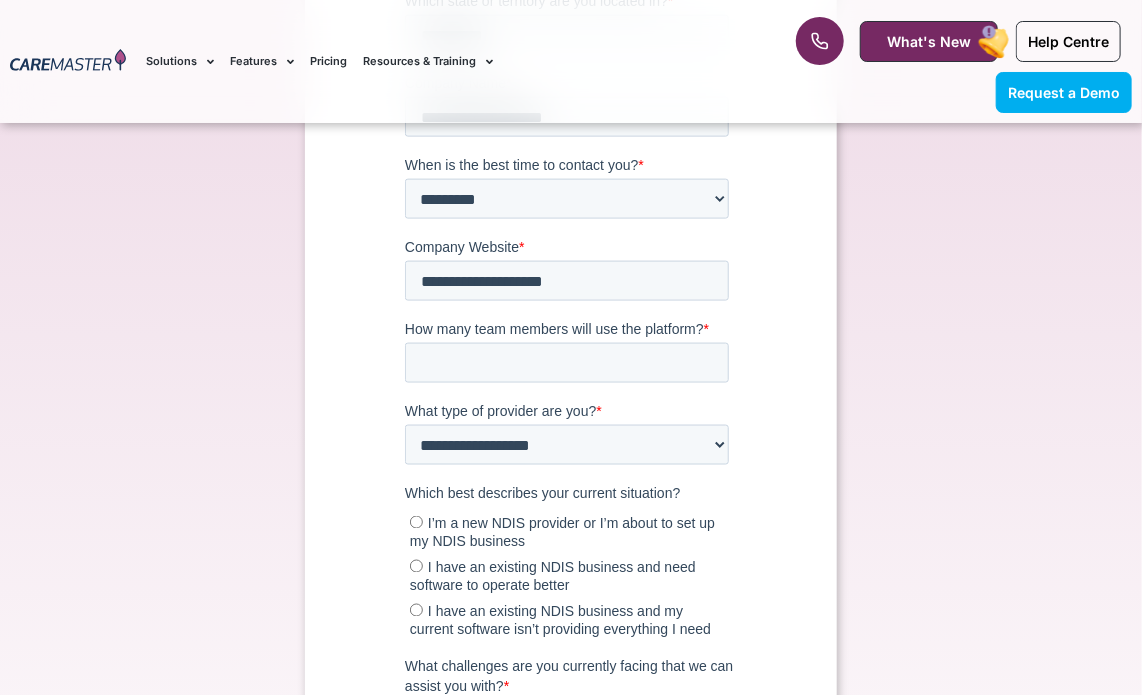 type on "**********" 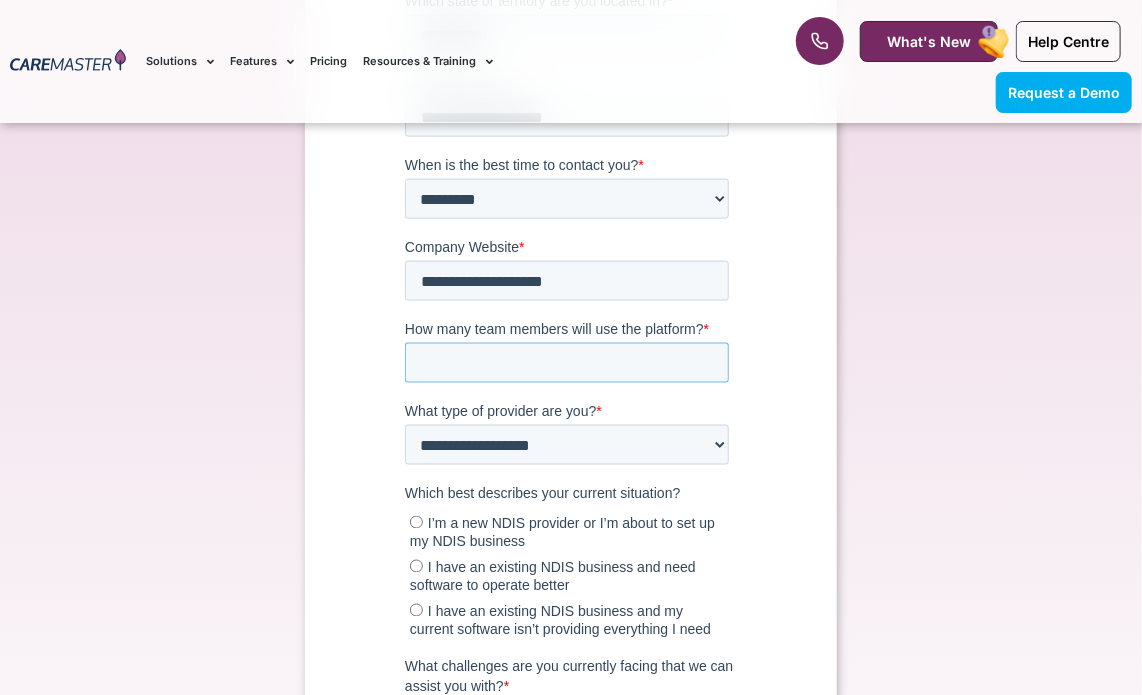 click on "**" at bounding box center [566, 364] 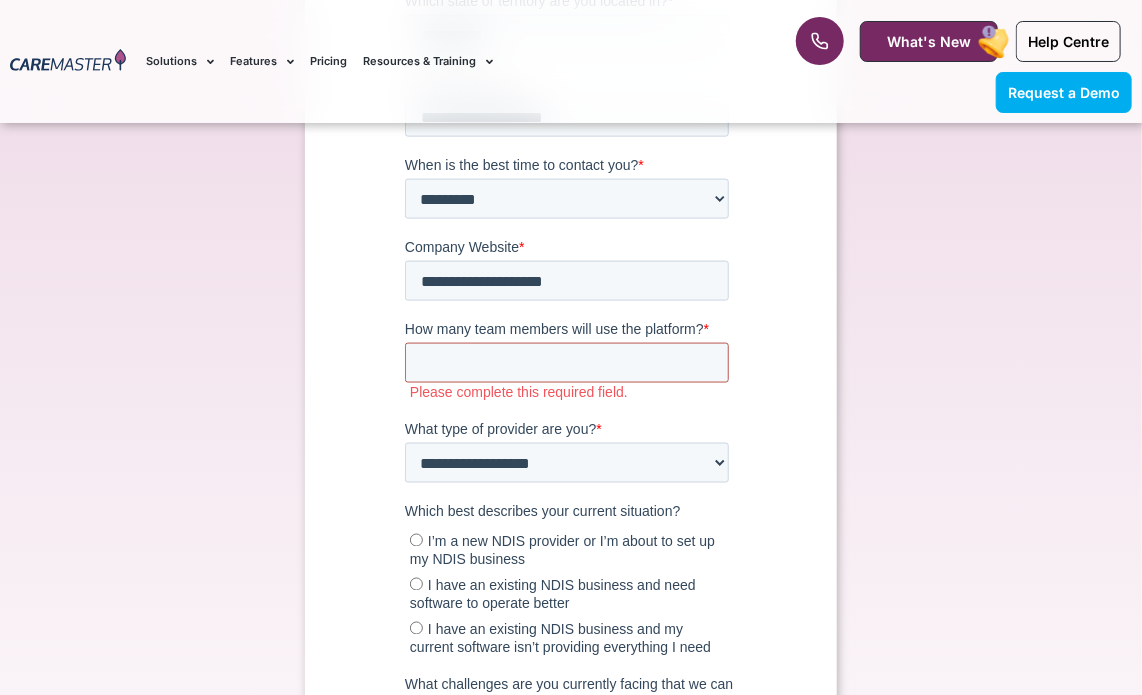 type on "**" 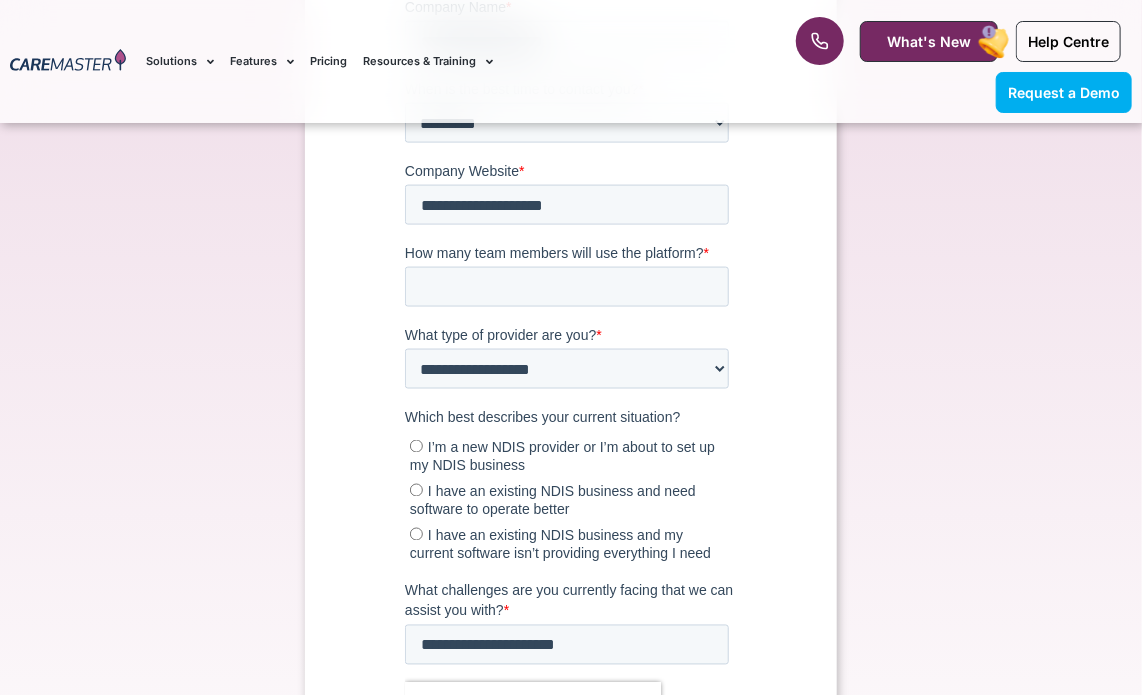 scroll, scrollTop: 1300, scrollLeft: 0, axis: vertical 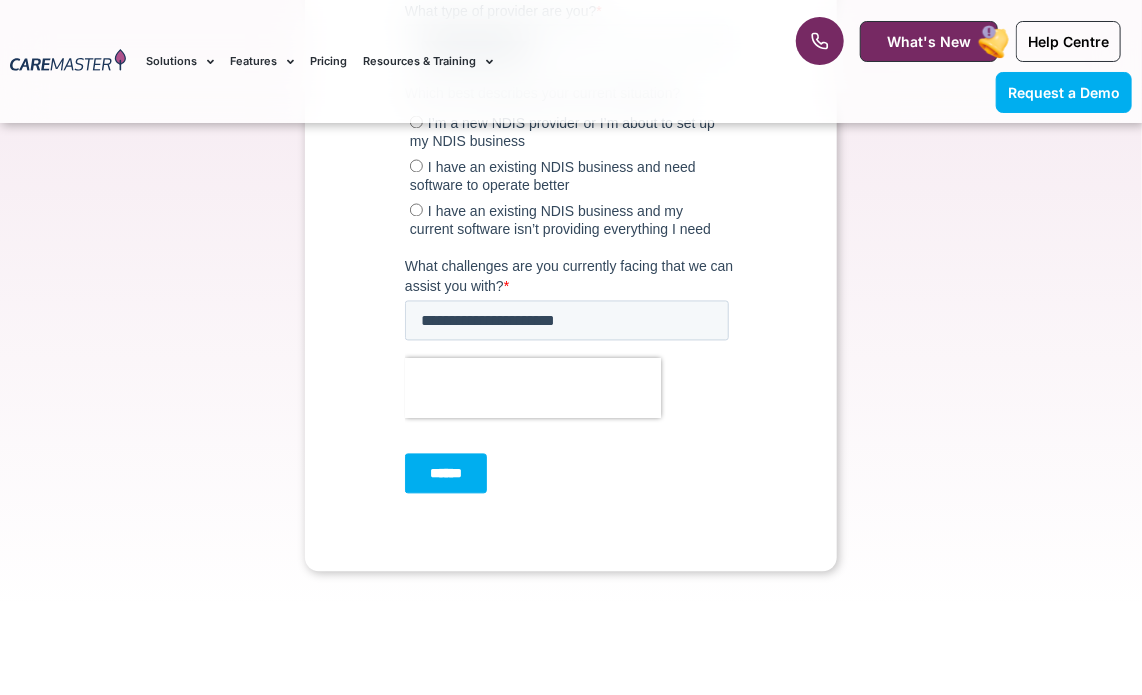 click on "******" at bounding box center [445, 475] 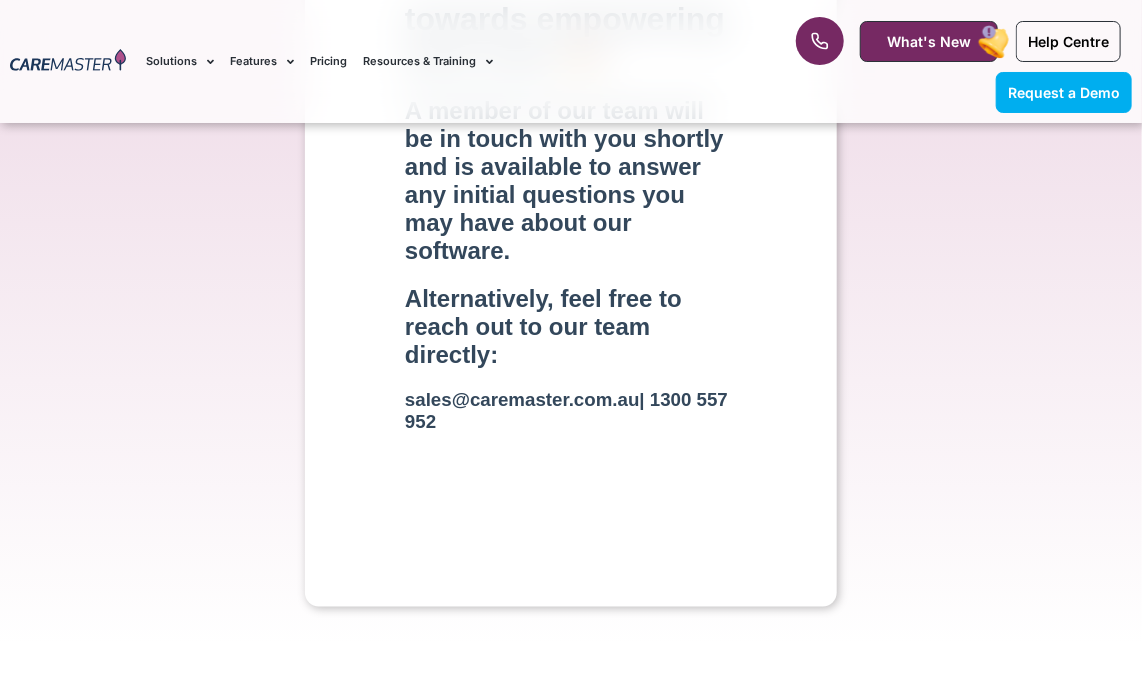 scroll, scrollTop: 600, scrollLeft: 0, axis: vertical 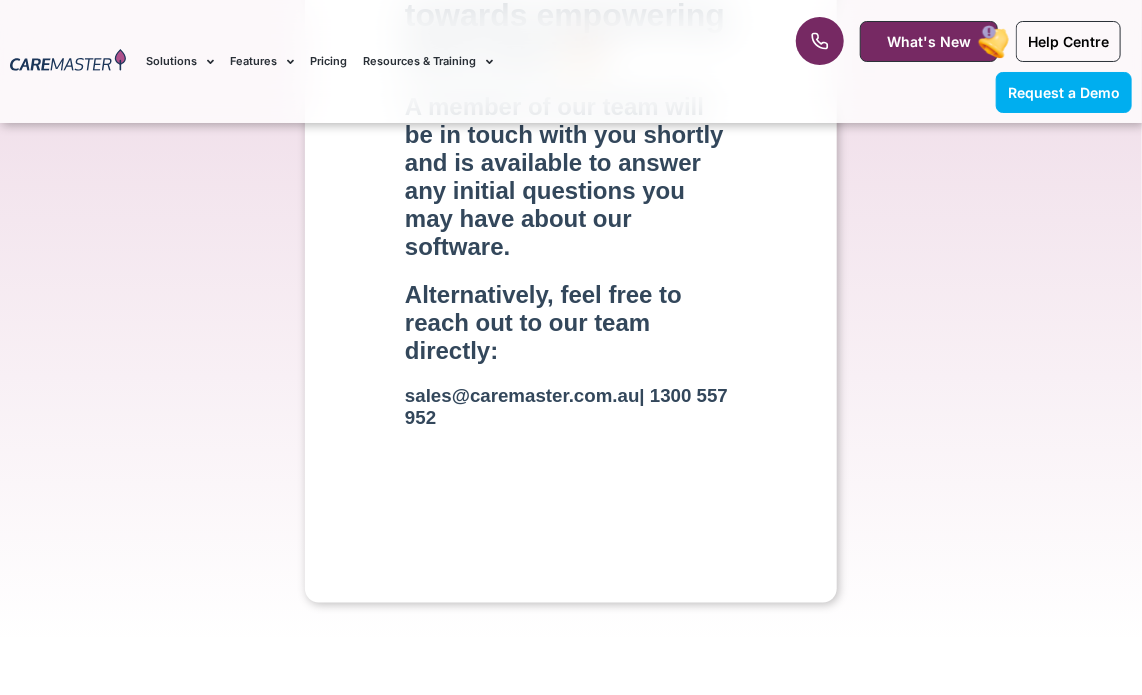 click on "sales @caremaster .com .au  | 1300 557 952" at bounding box center (565, 407) 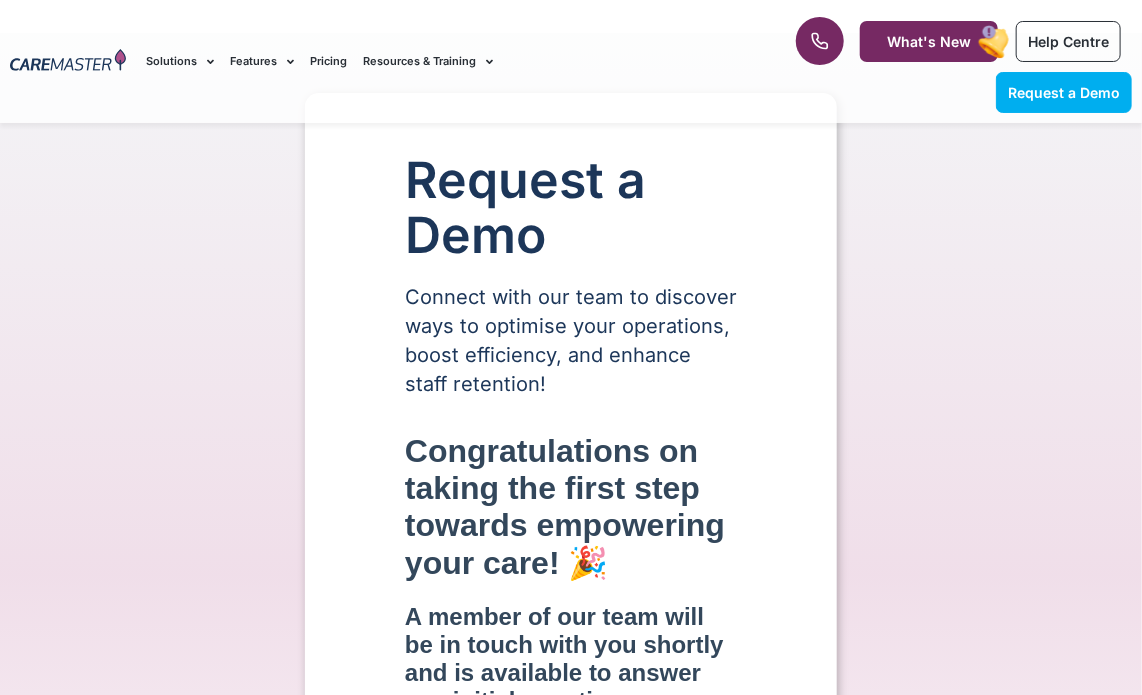 scroll, scrollTop: 0, scrollLeft: 0, axis: both 